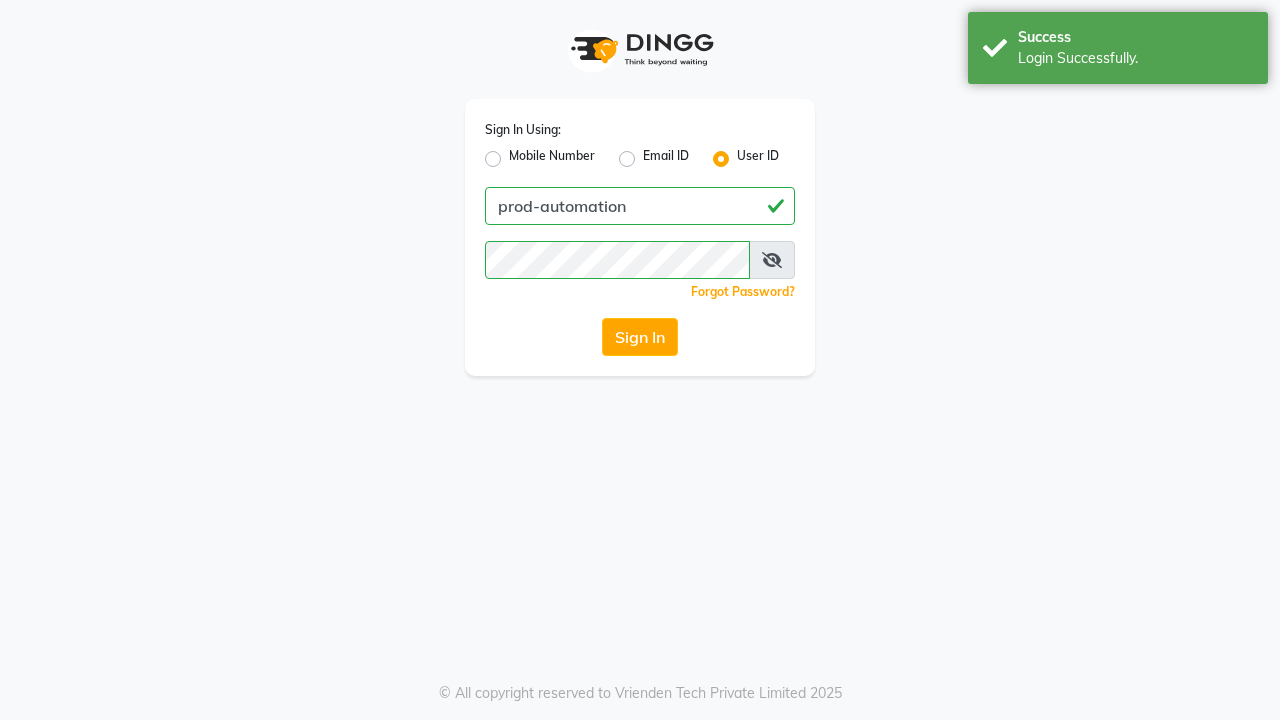 scroll, scrollTop: 0, scrollLeft: 0, axis: both 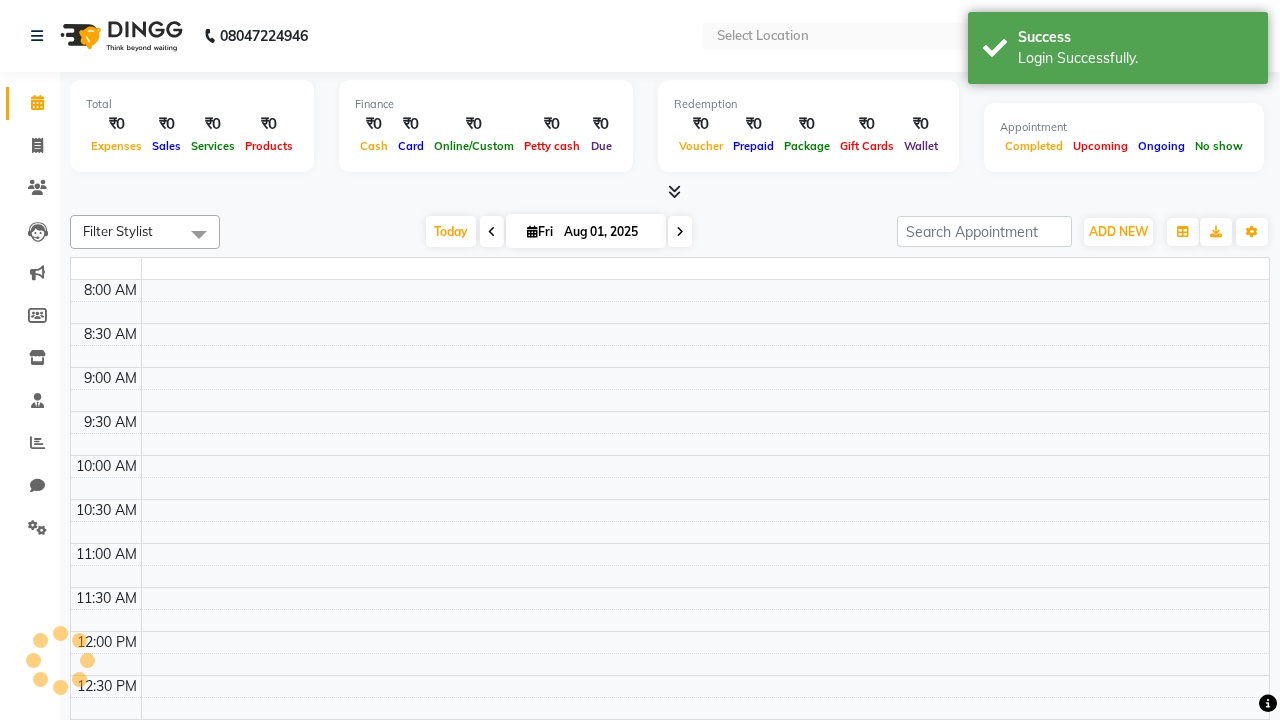 select on "en" 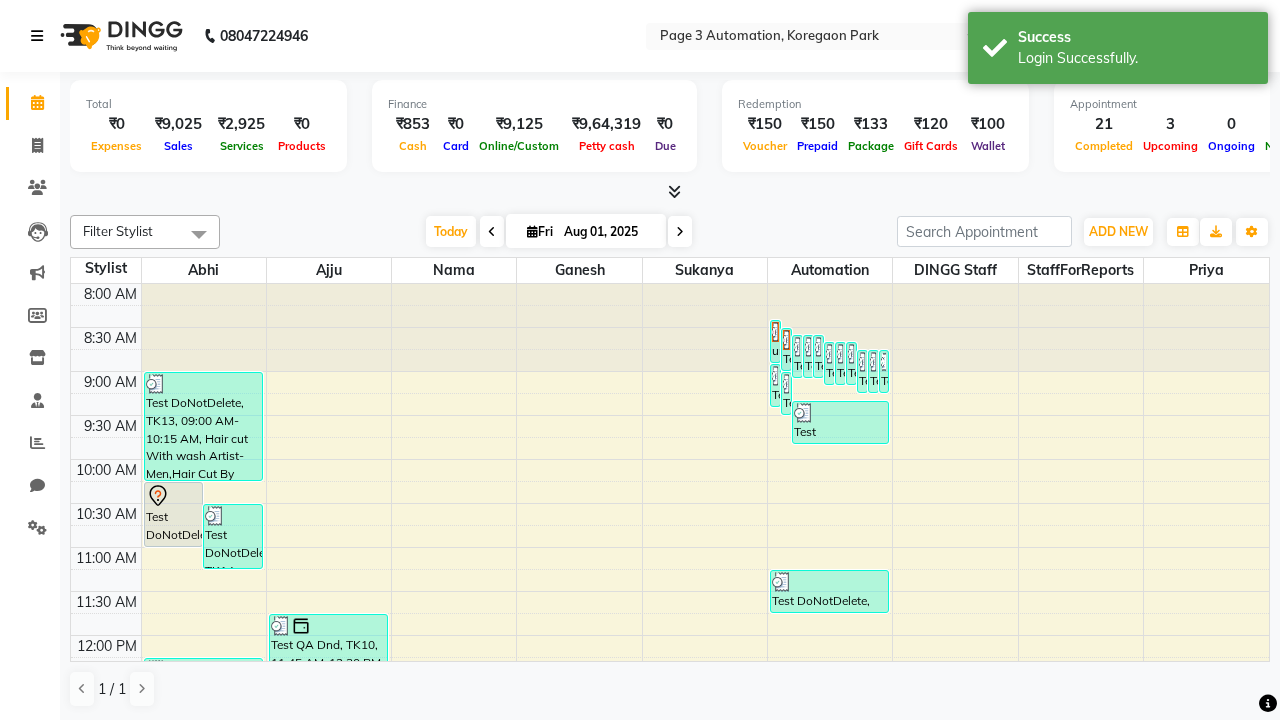 click at bounding box center [37, 36] 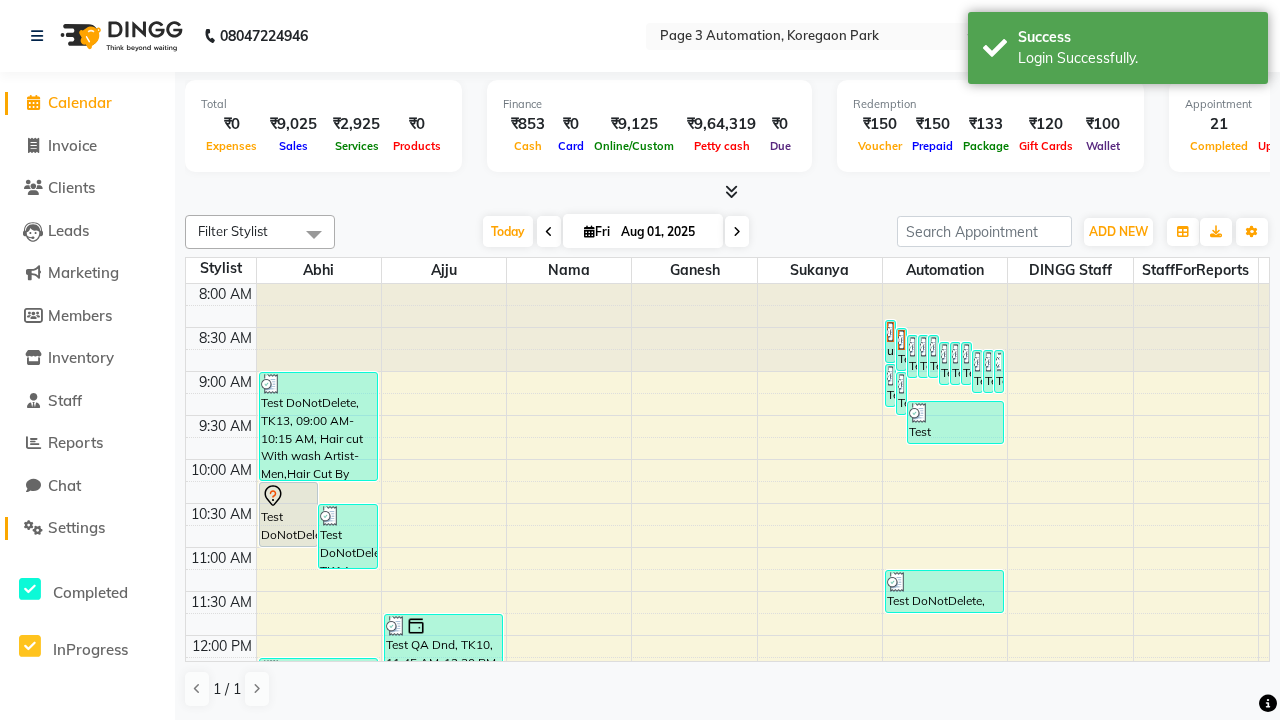 click on "Settings" 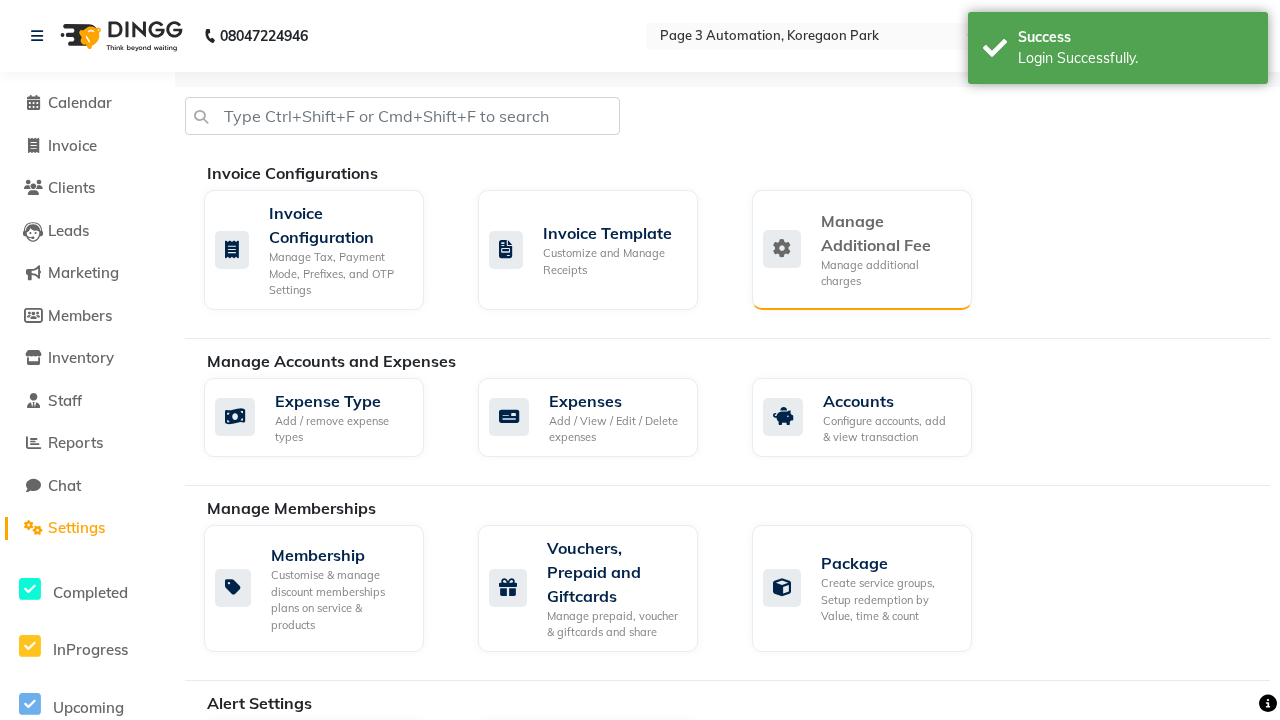 click on "Manage Additional Fee" 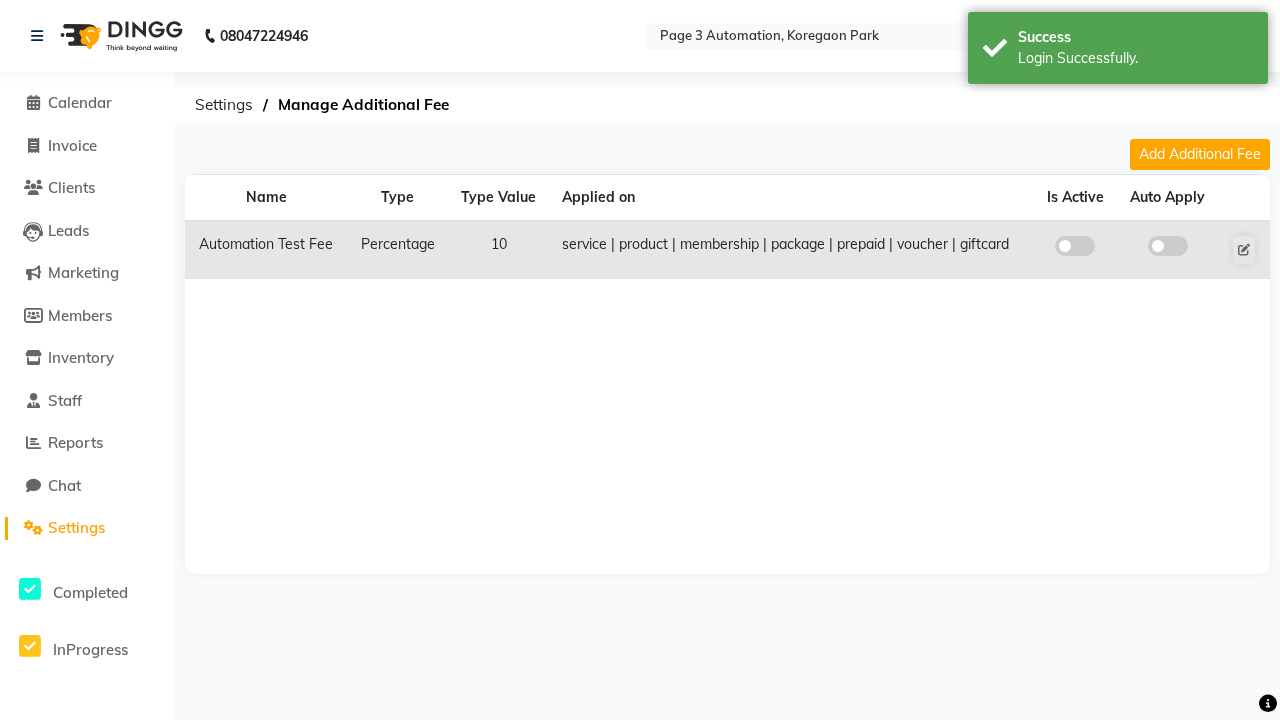 click 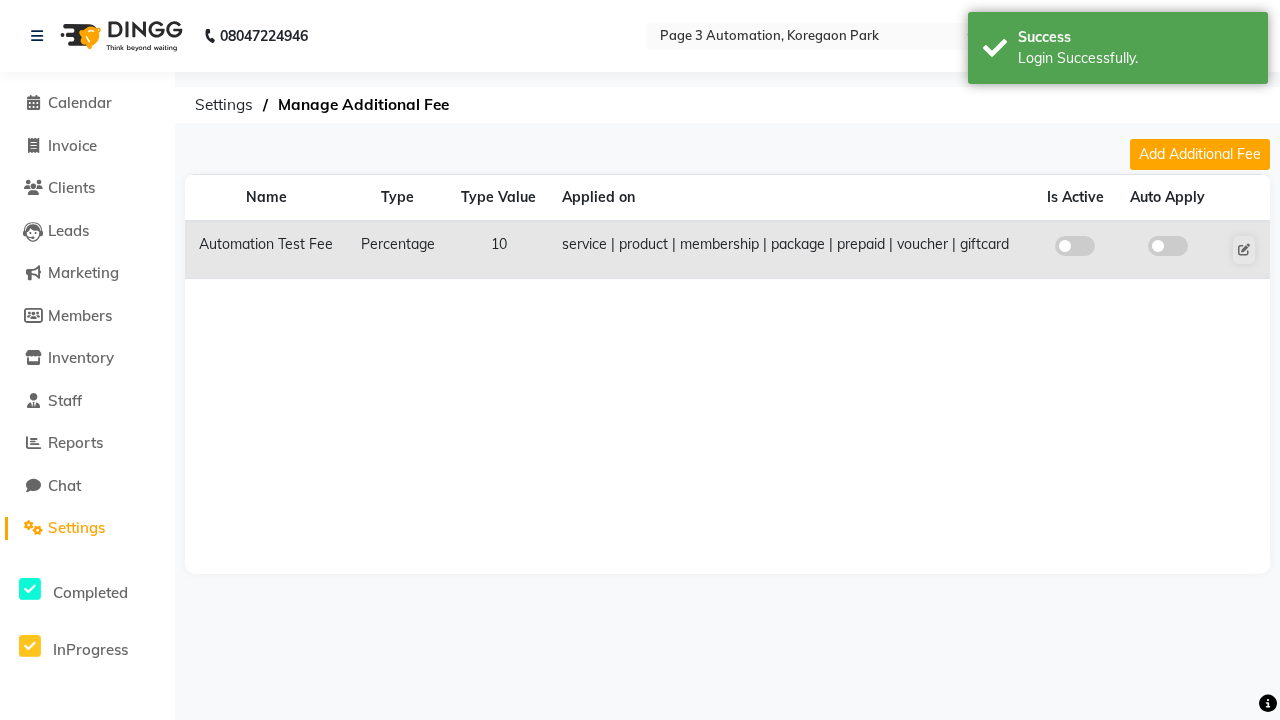 click 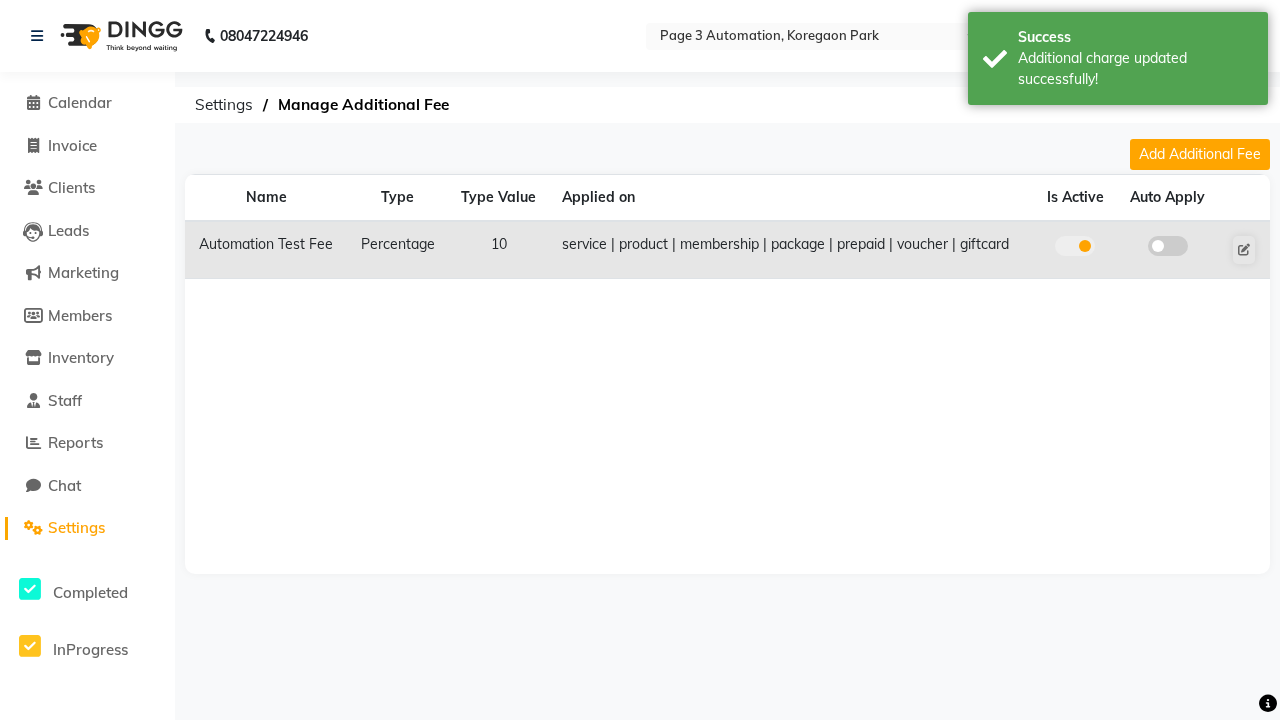 click 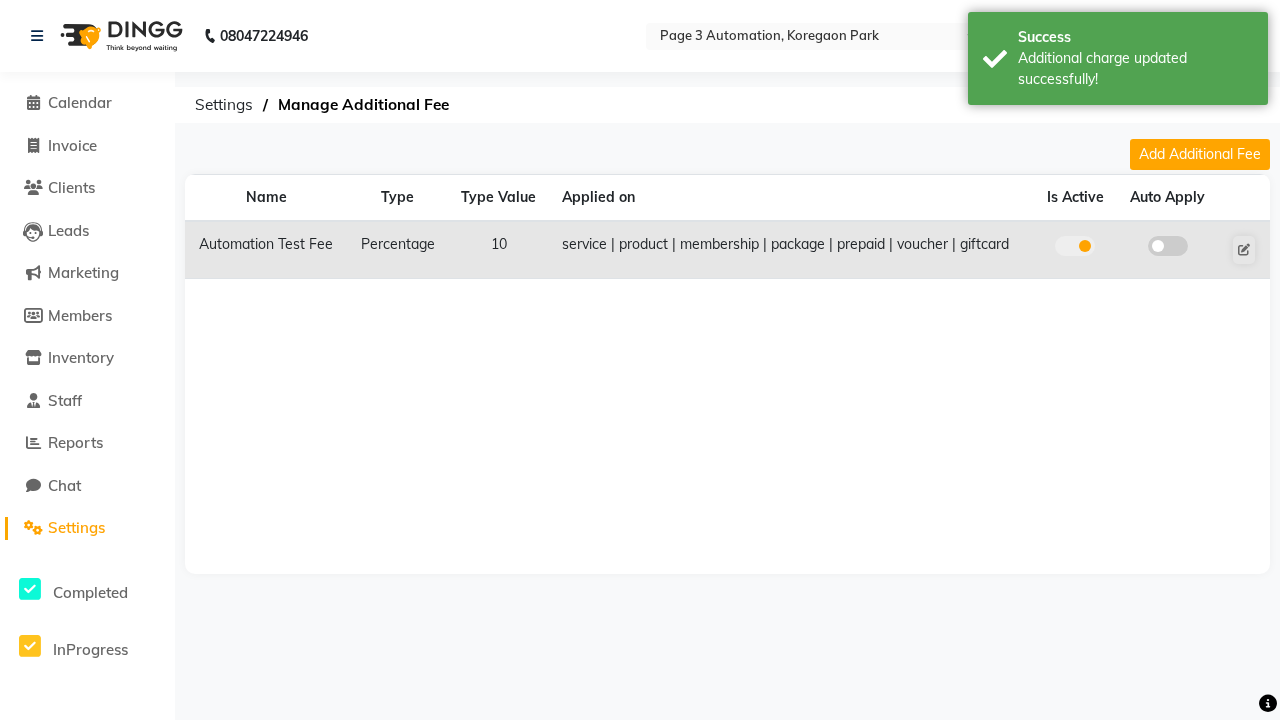click 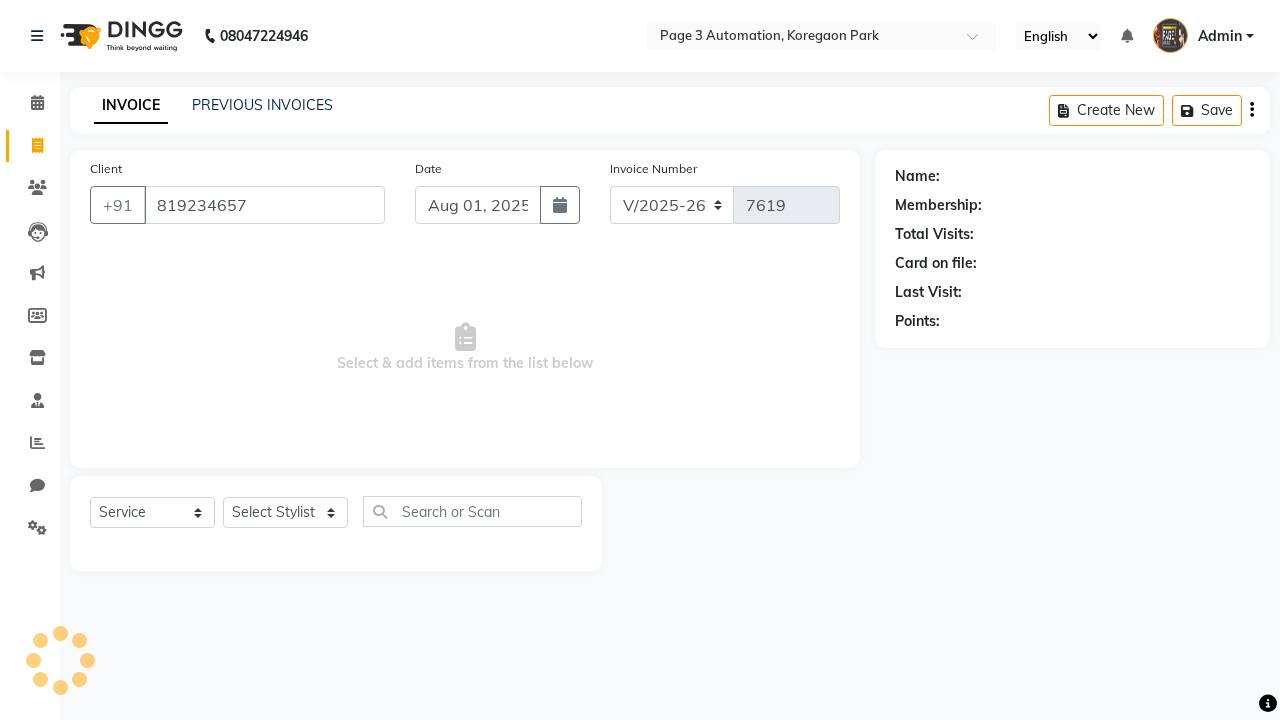 select on "2774" 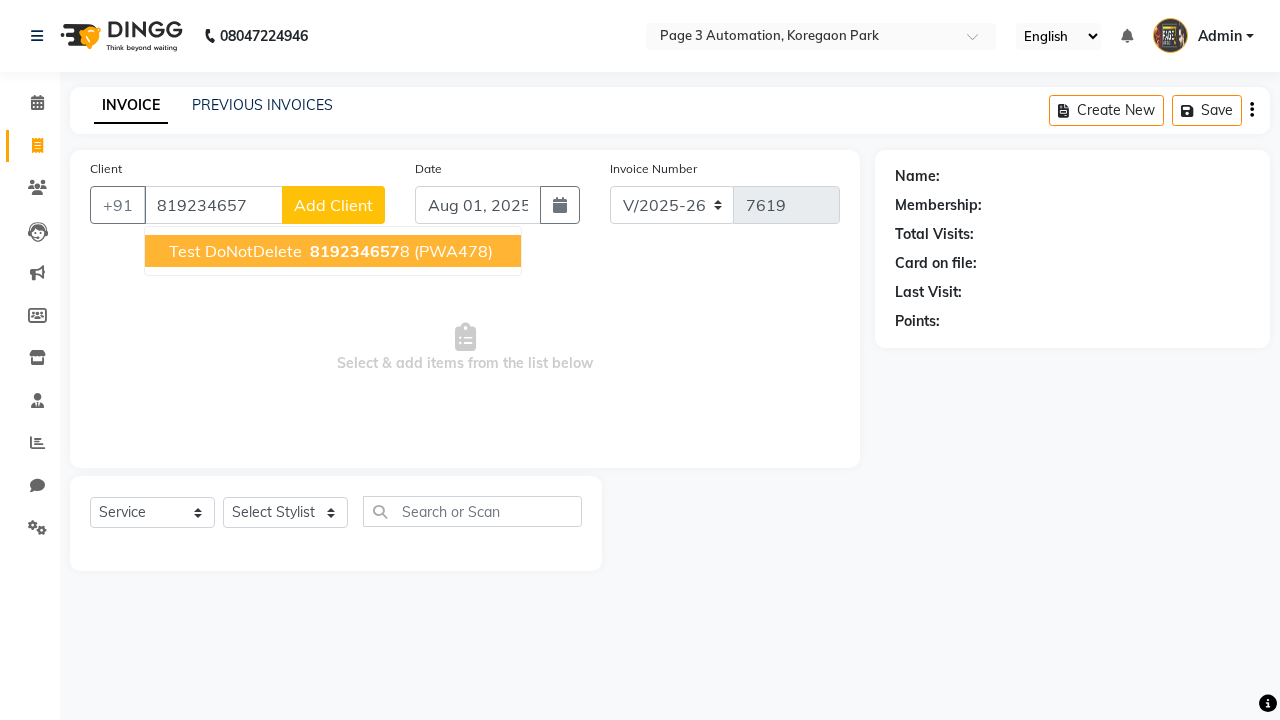 click on "819234657" at bounding box center [355, 251] 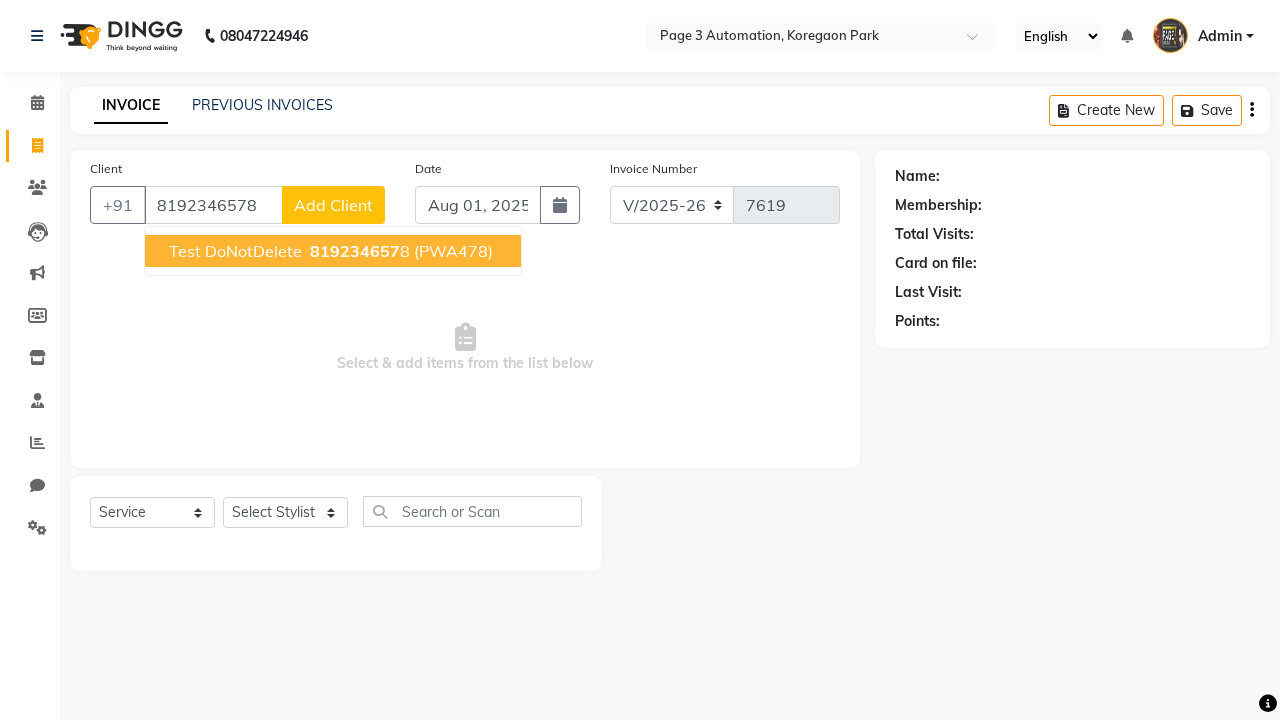 type on "8192346578" 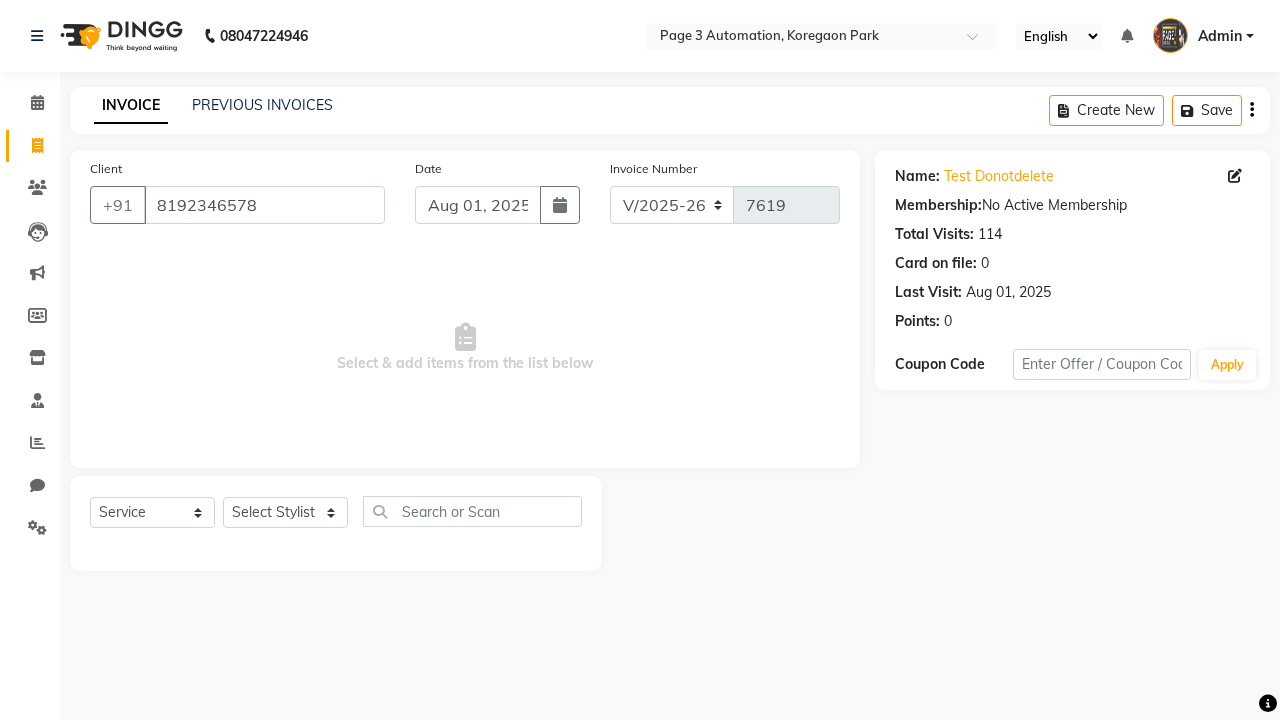 select on "71572" 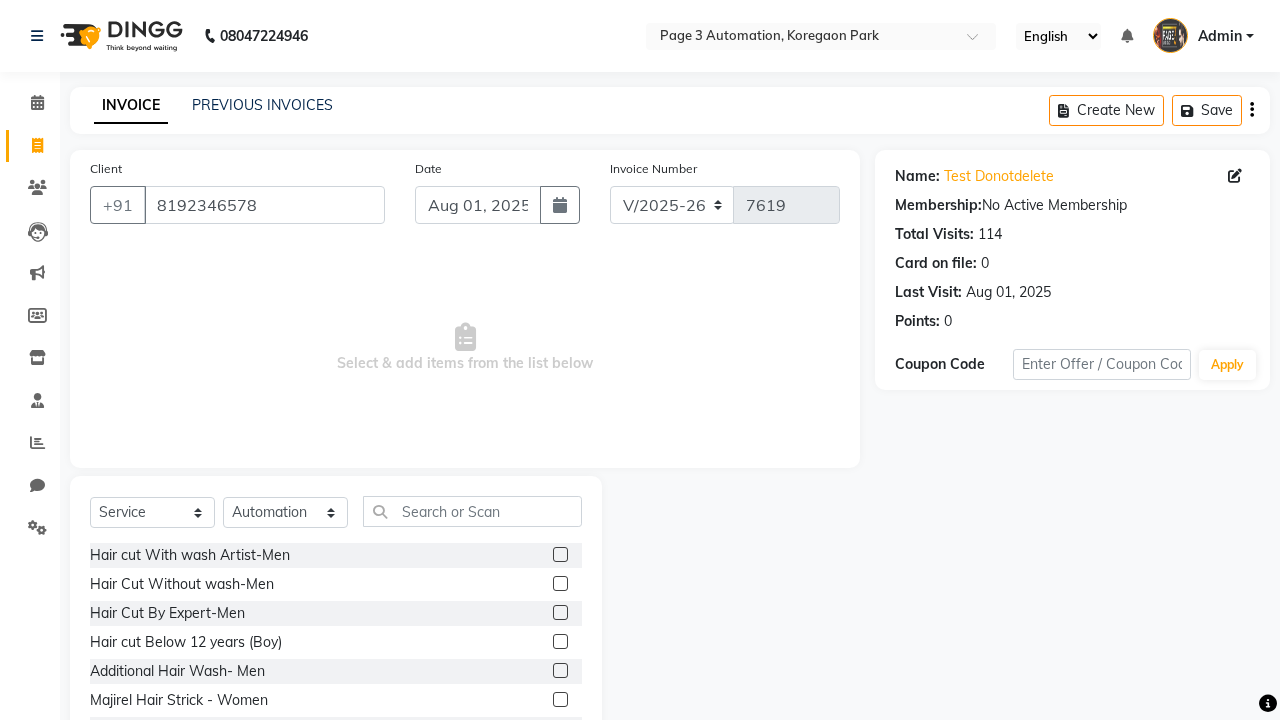 click 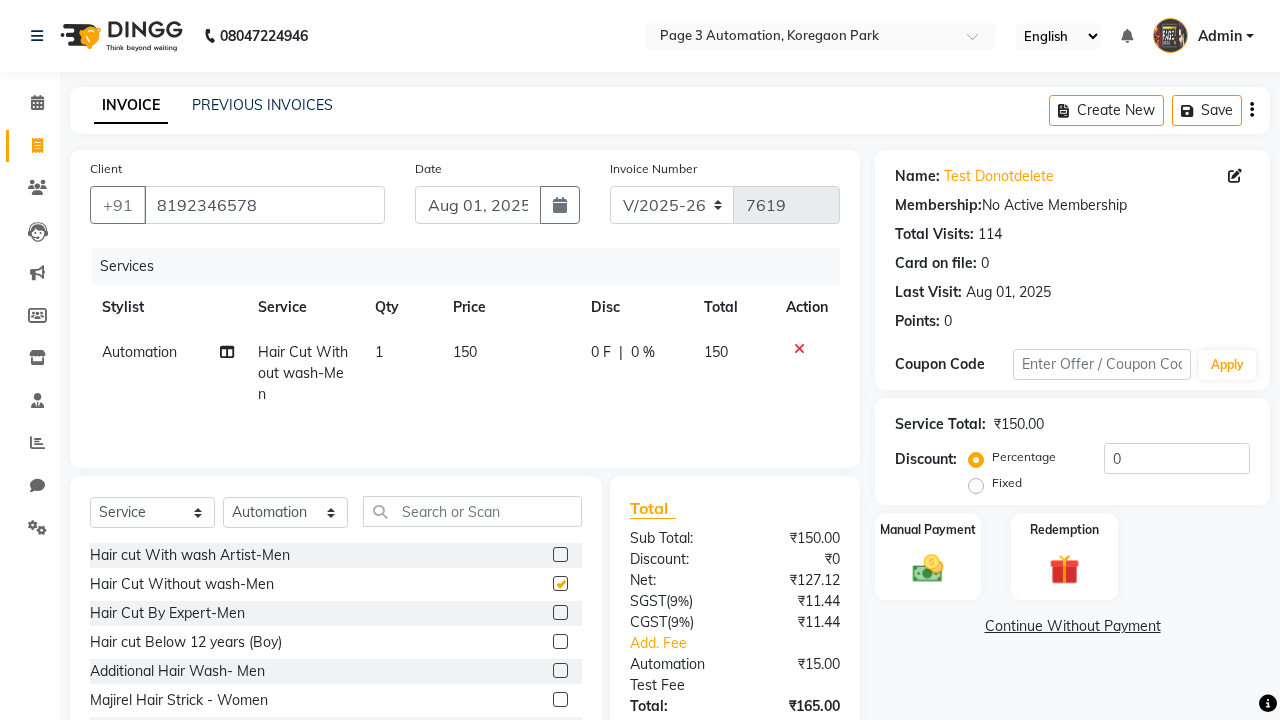 checkbox on "false" 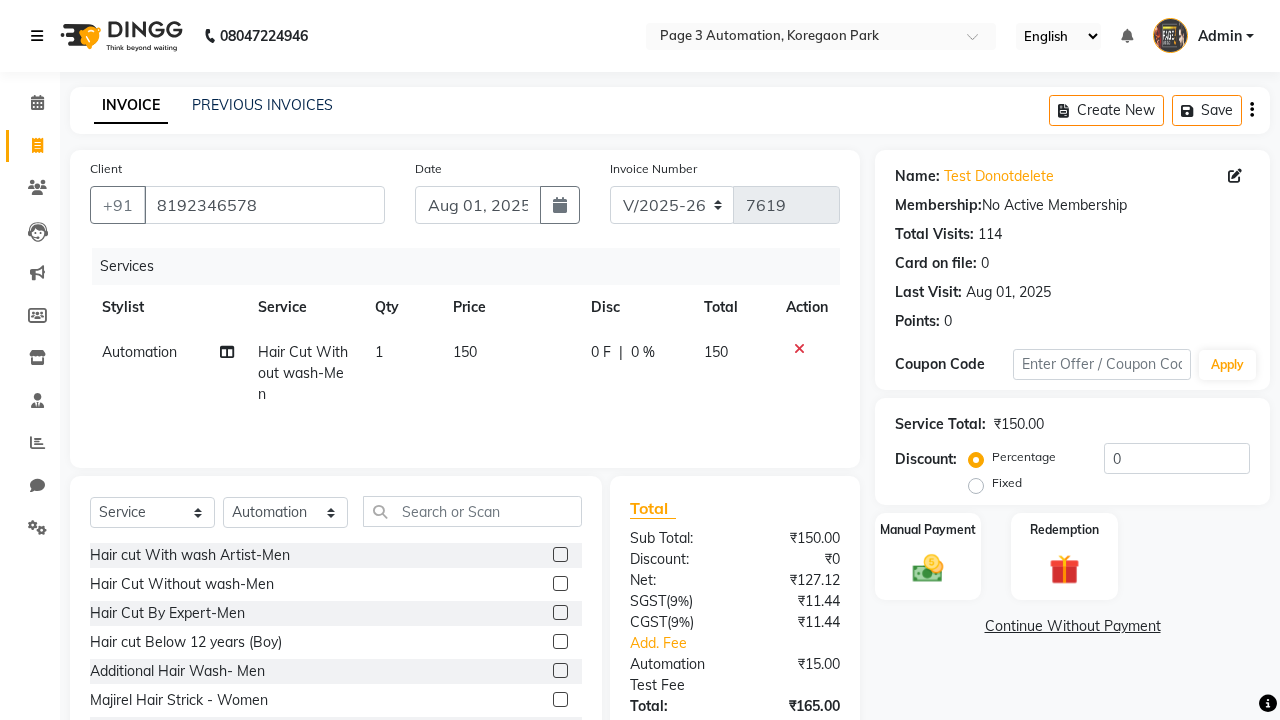 click at bounding box center [37, 36] 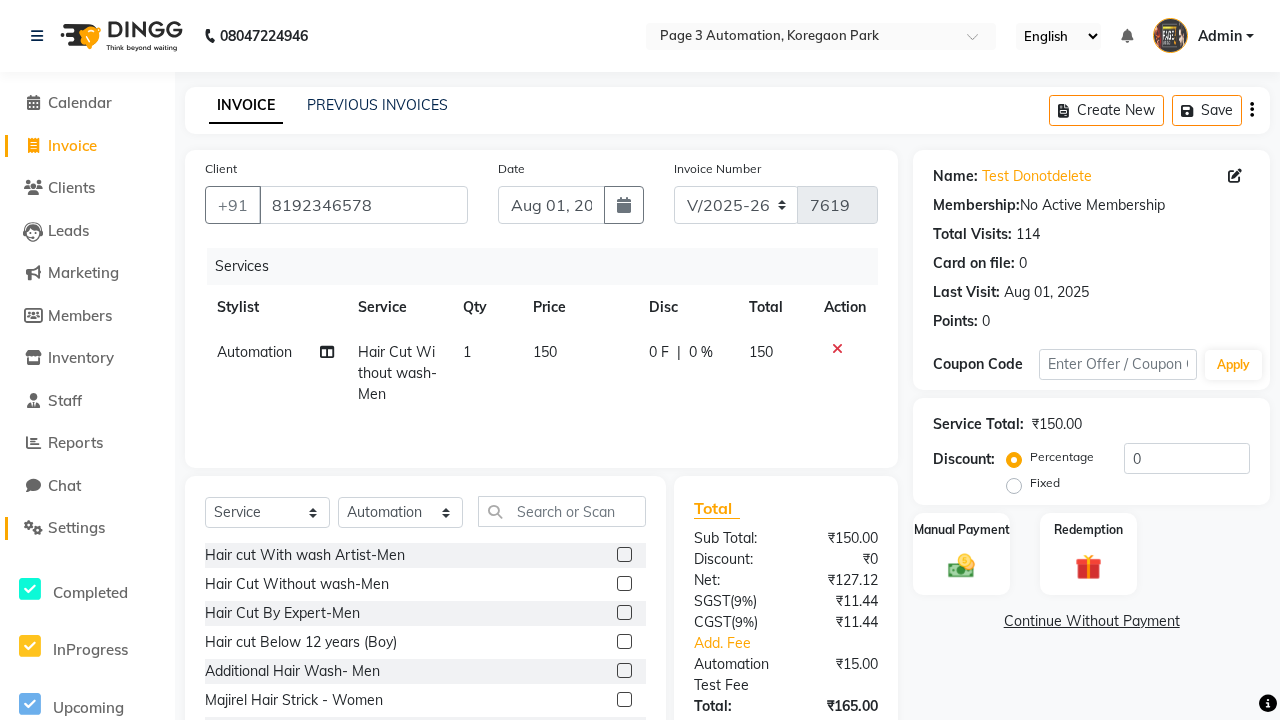 click on "Settings" 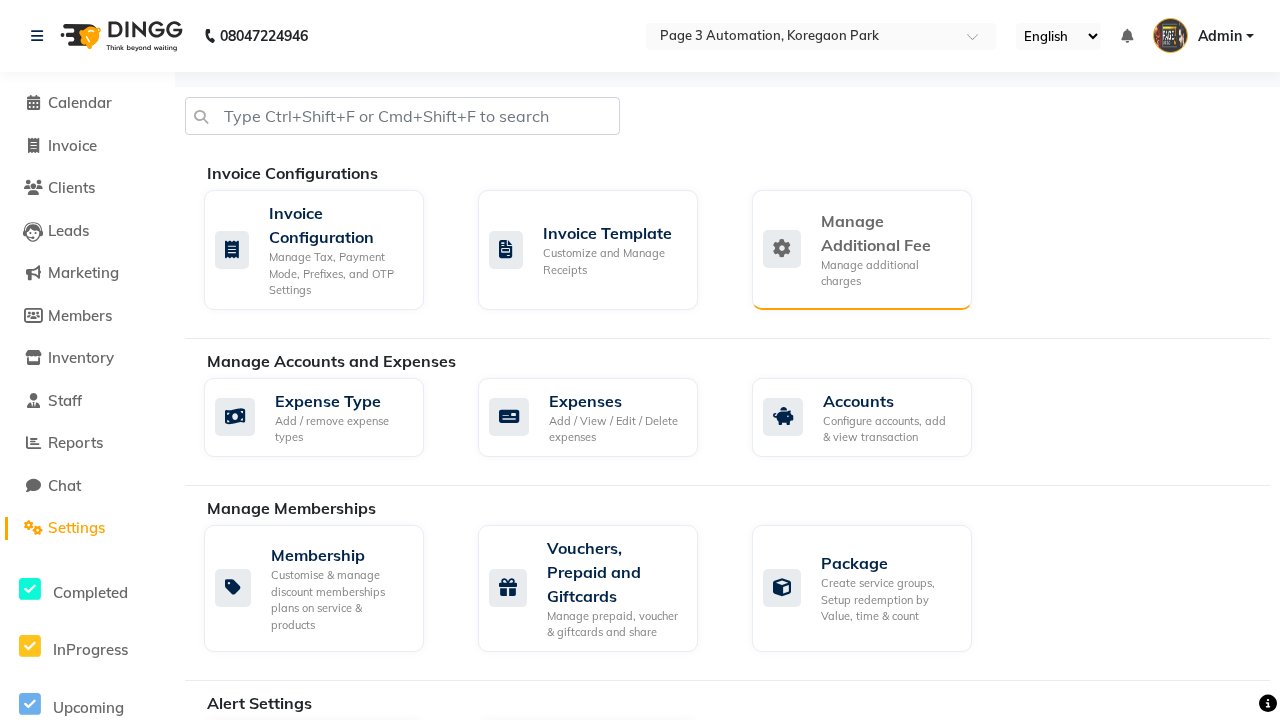 click on "Manage Additional Fee" 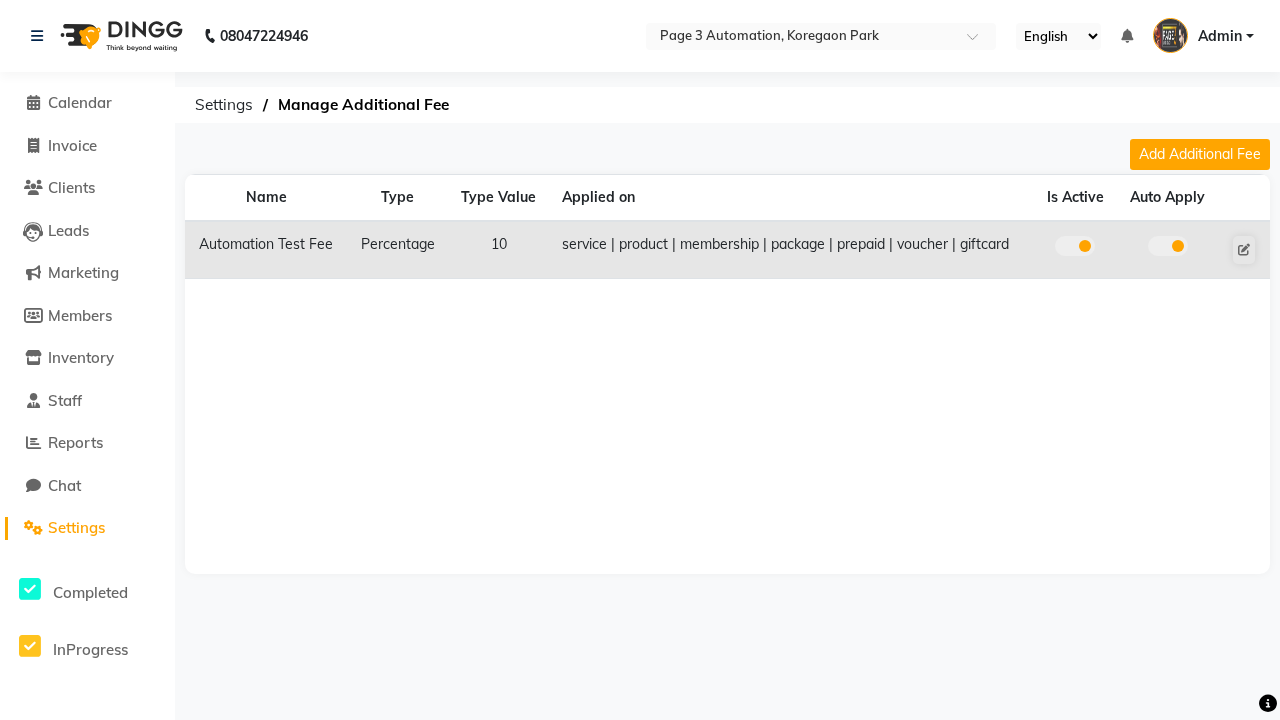 click 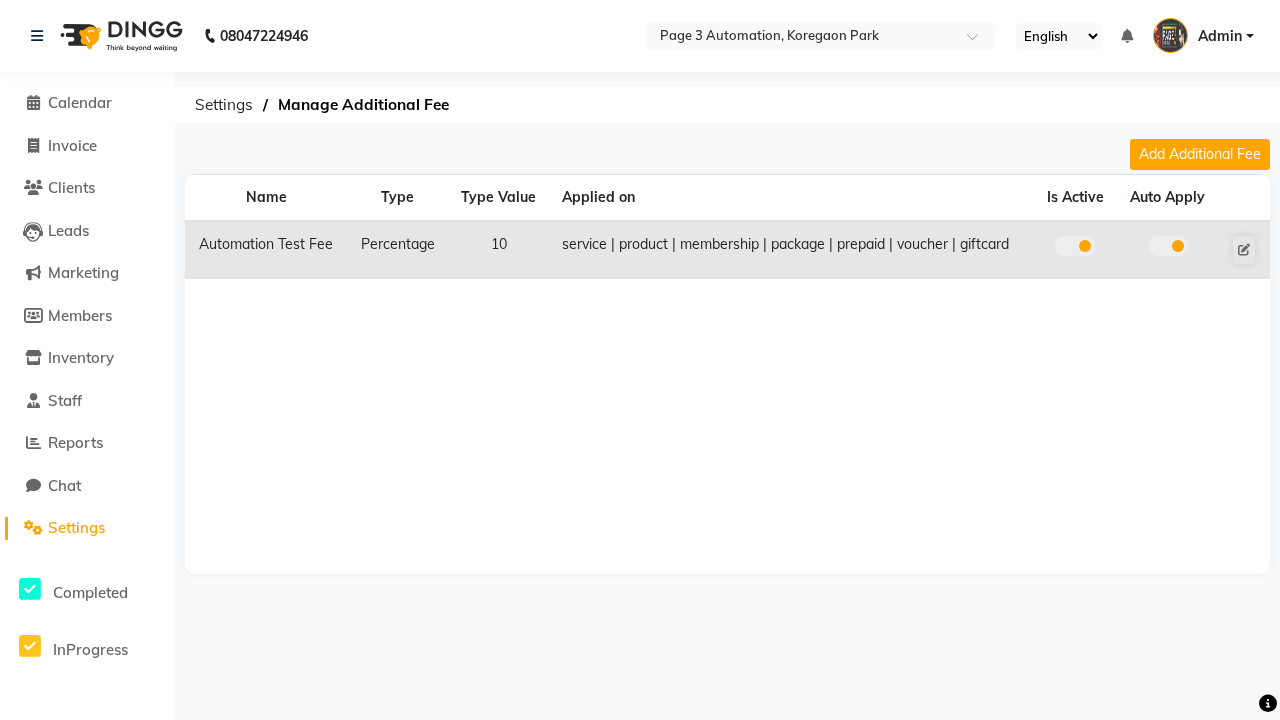 click 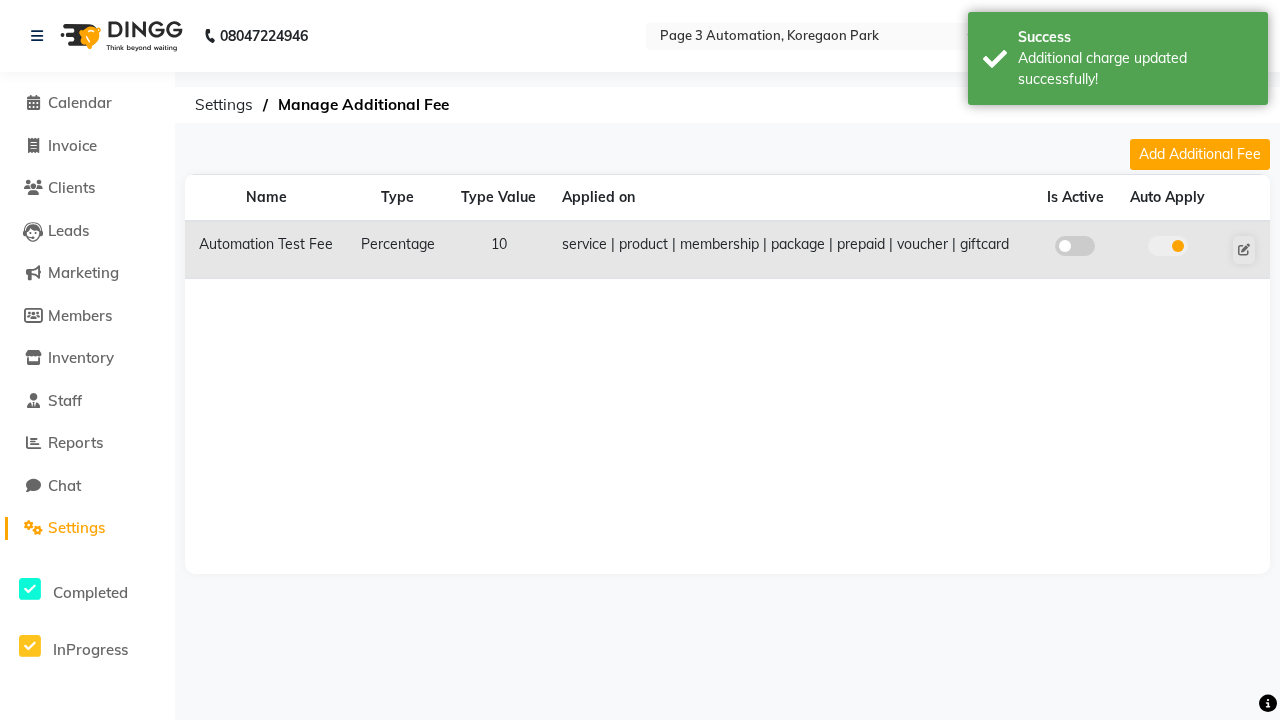 click 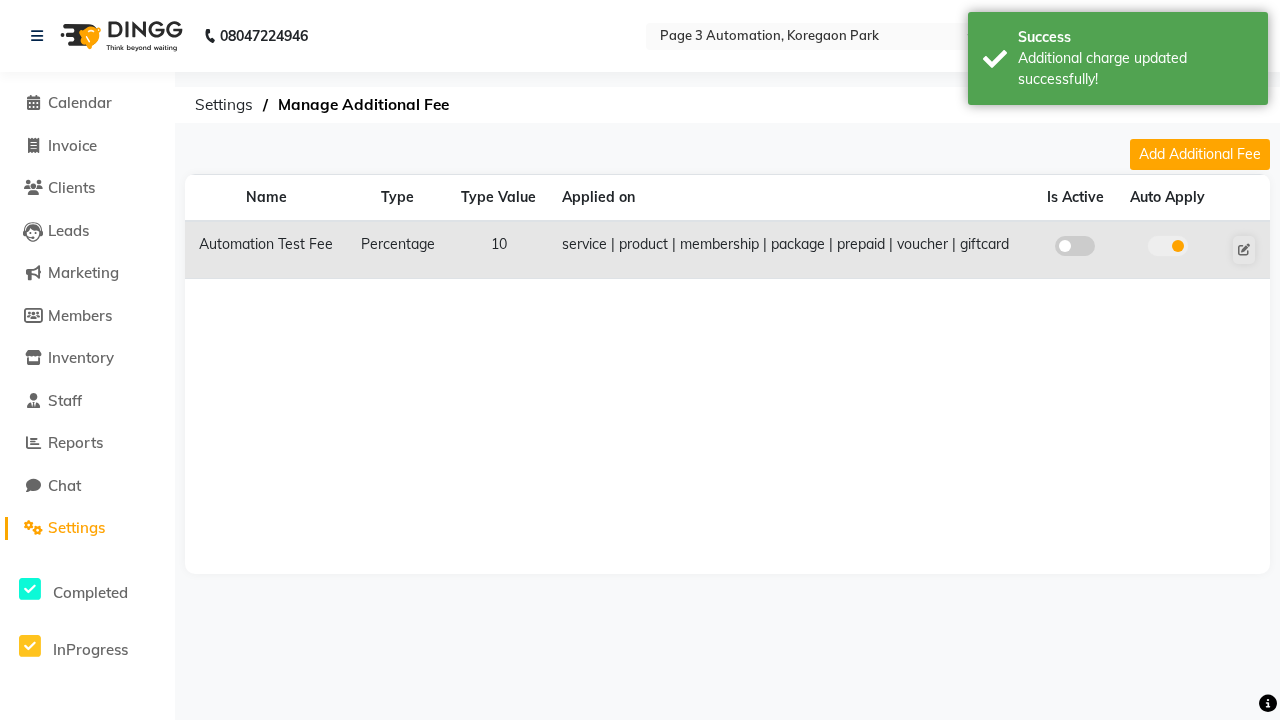 click 